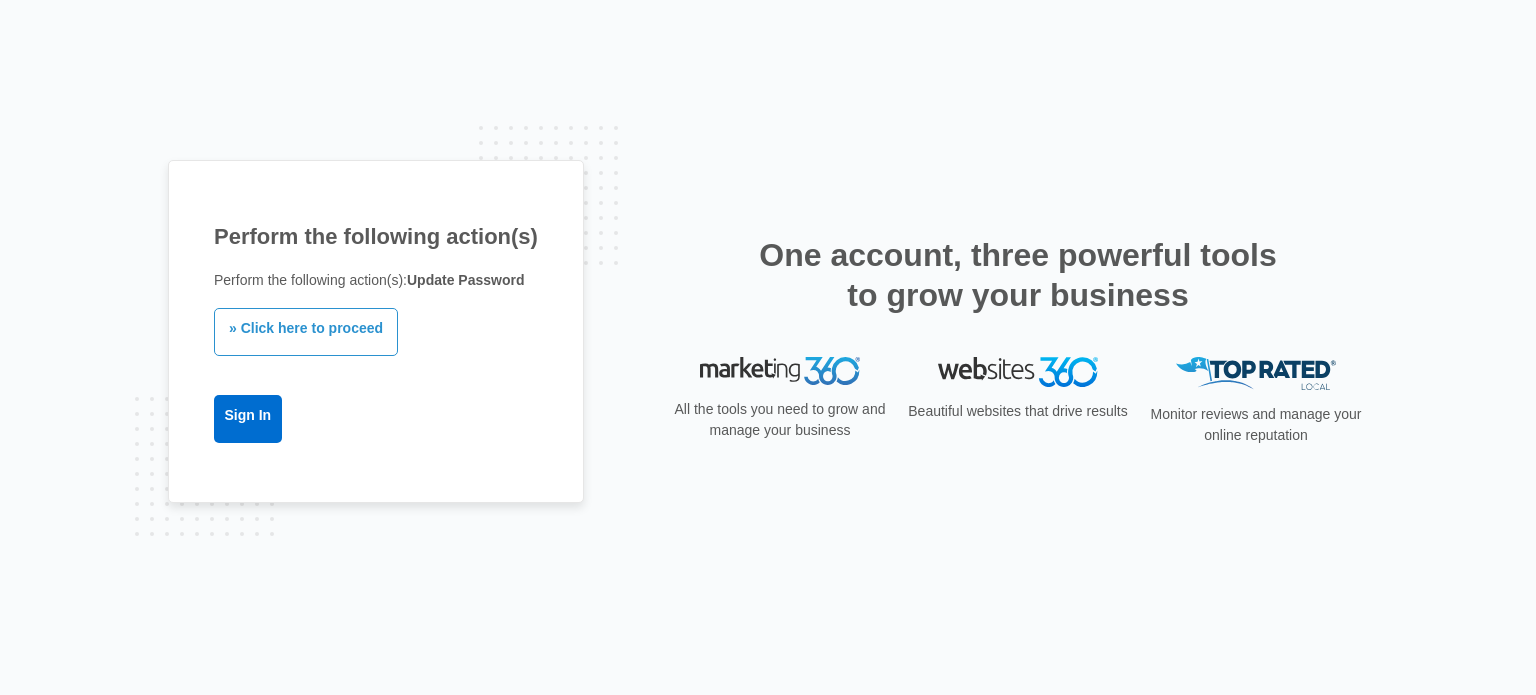 scroll, scrollTop: 0, scrollLeft: 0, axis: both 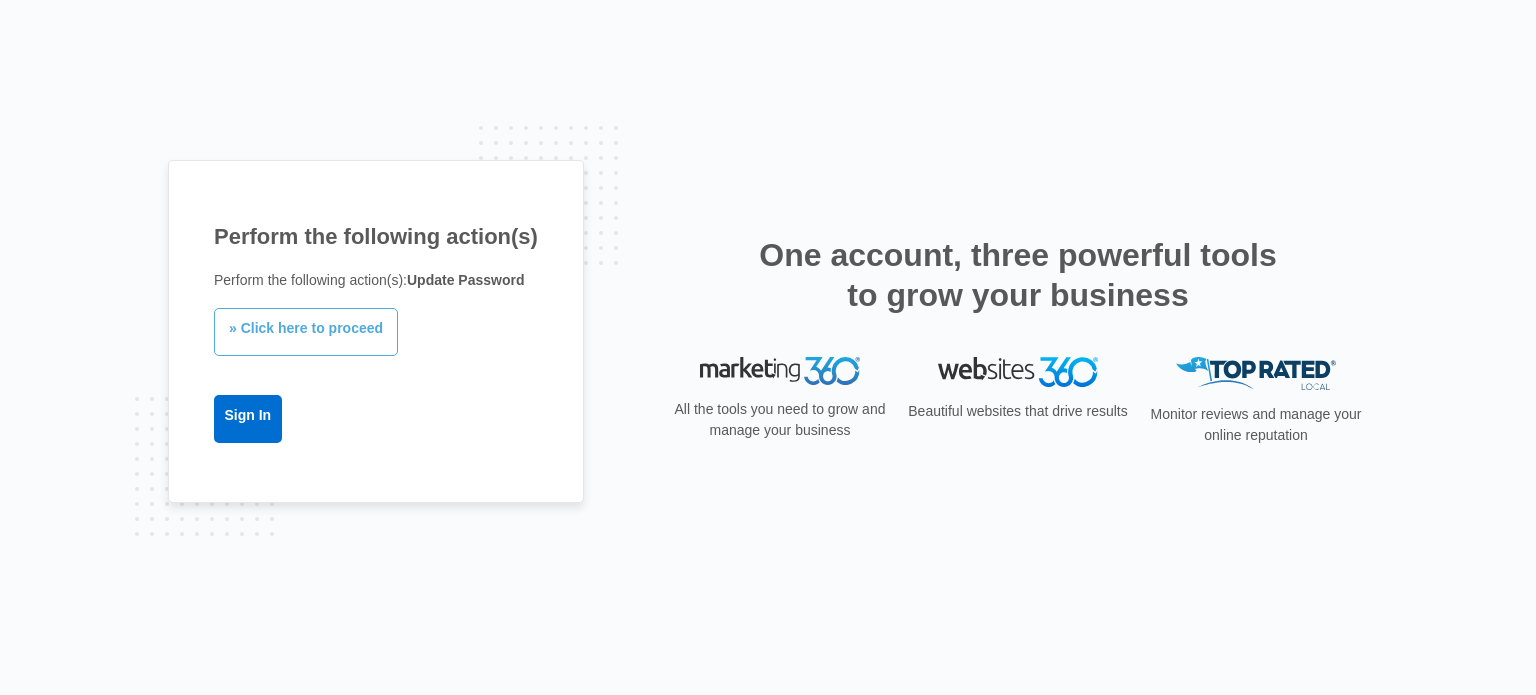click on "» Click here to proceed" at bounding box center [306, 332] 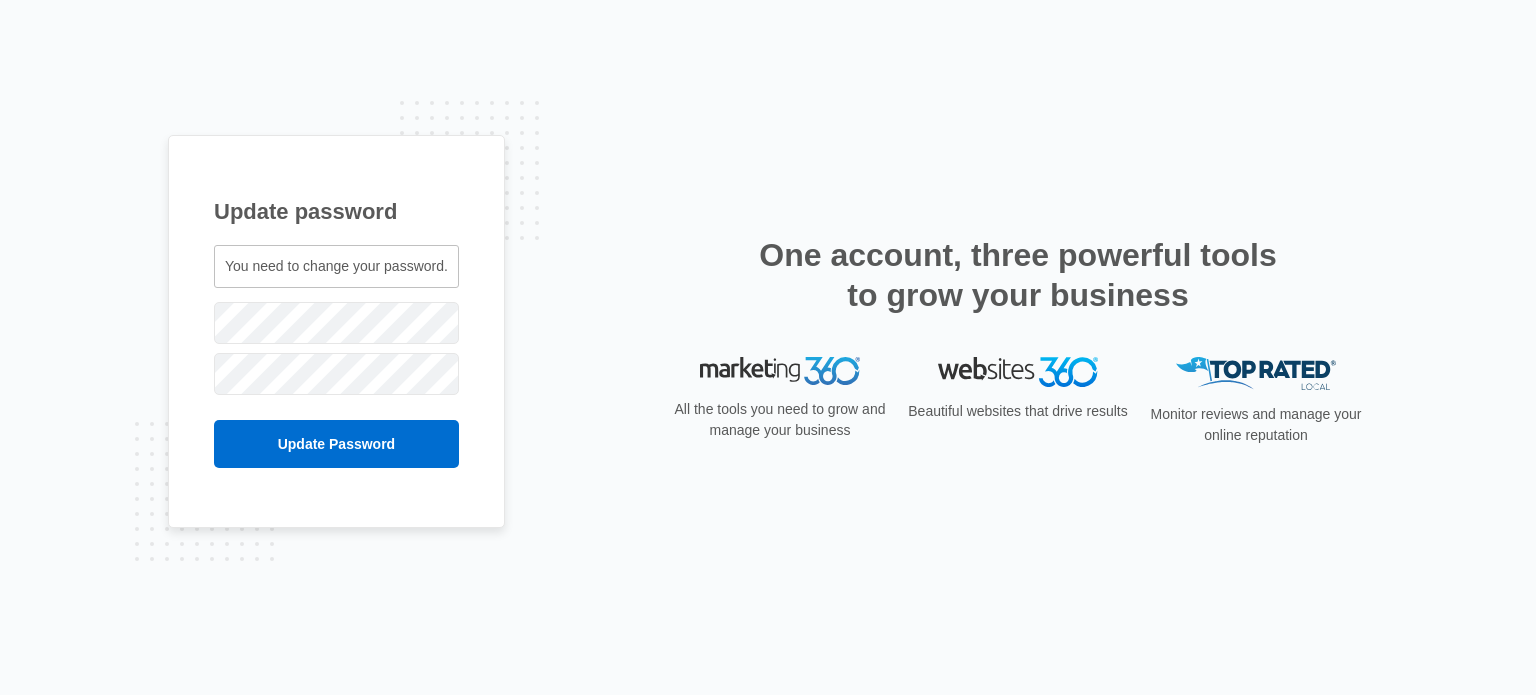 scroll, scrollTop: 0, scrollLeft: 0, axis: both 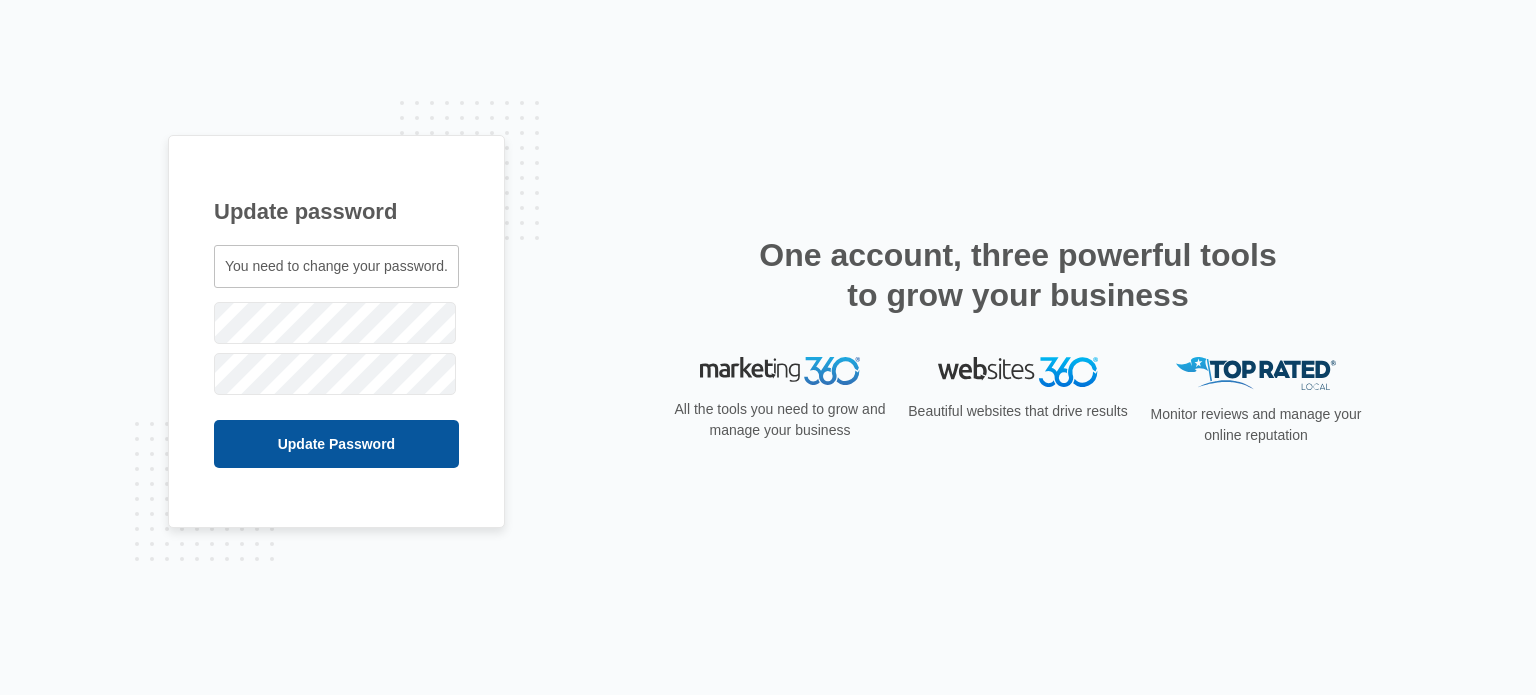 click on "Update Password" at bounding box center [336, 444] 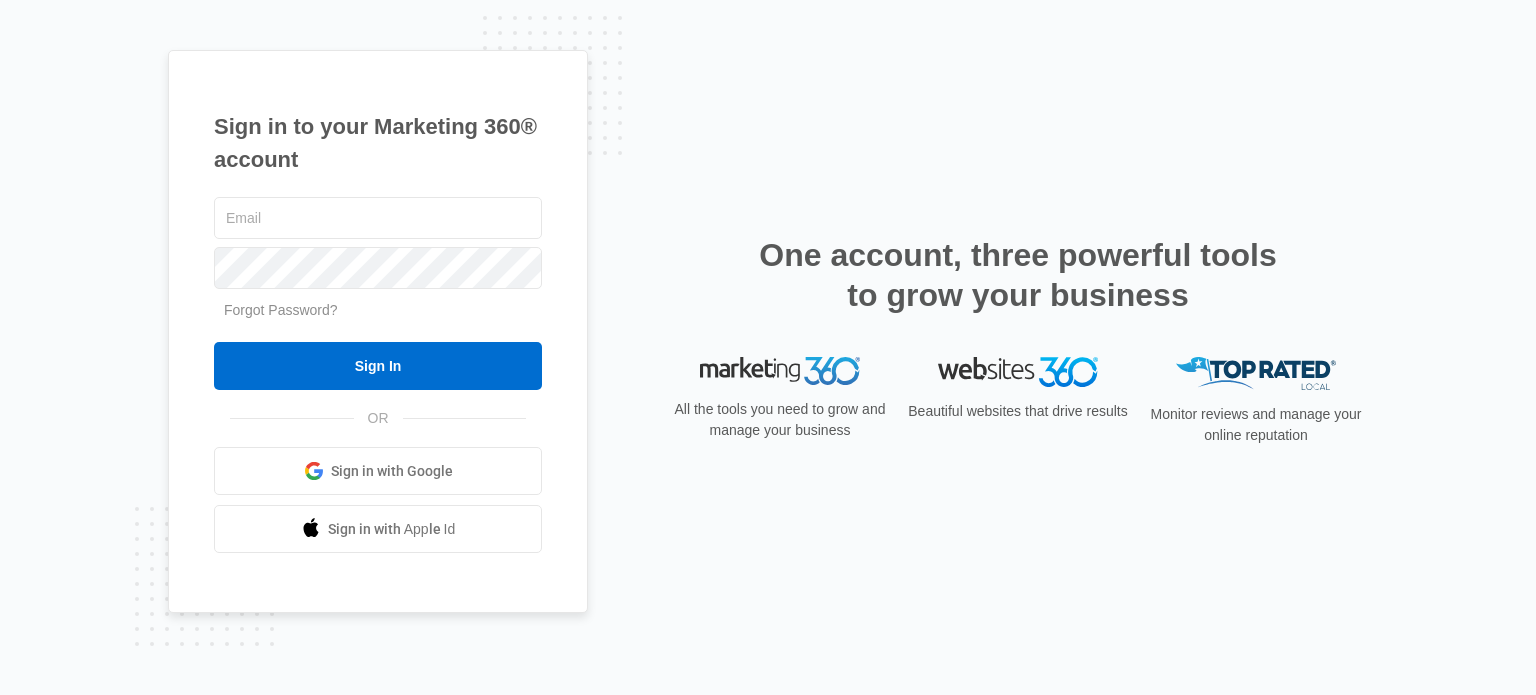 scroll, scrollTop: 0, scrollLeft: 0, axis: both 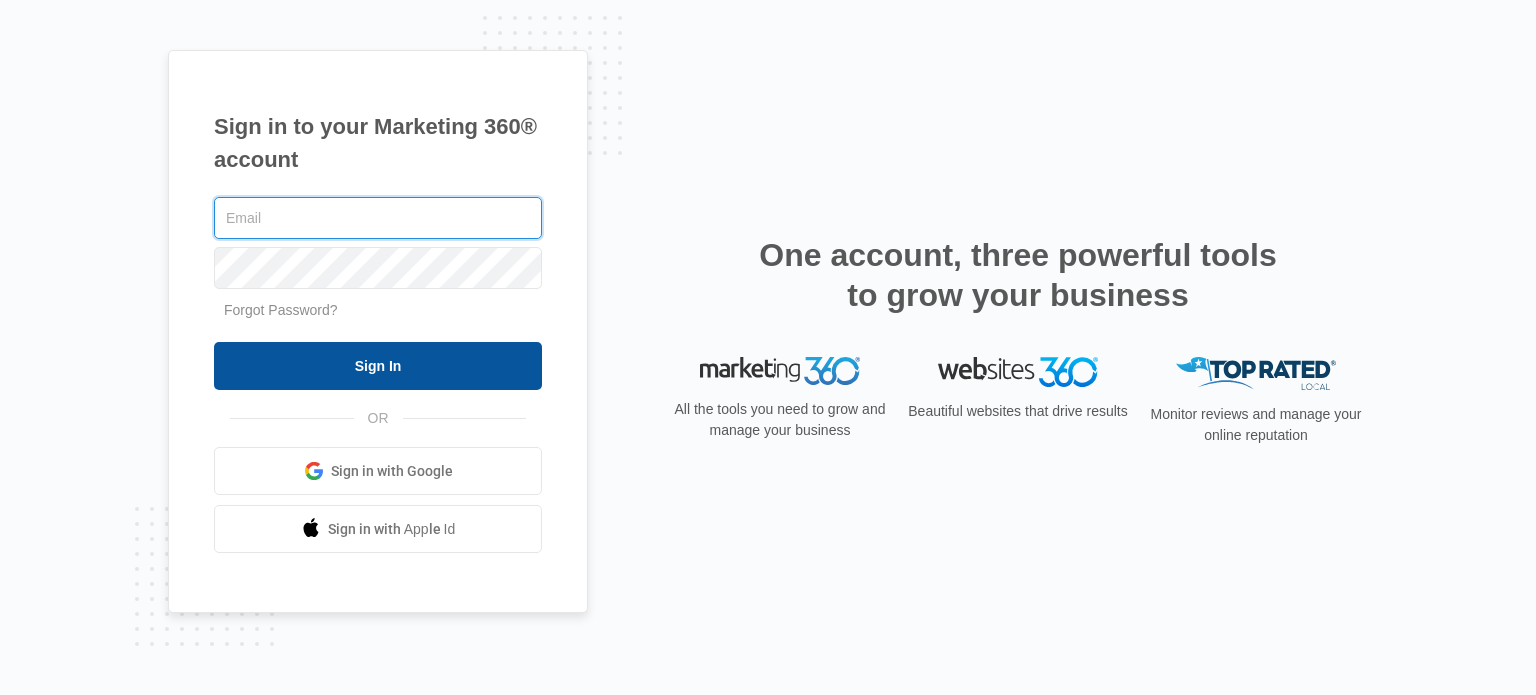 type on "[EMAIL_ADDRESS][DOMAIN_NAME]" 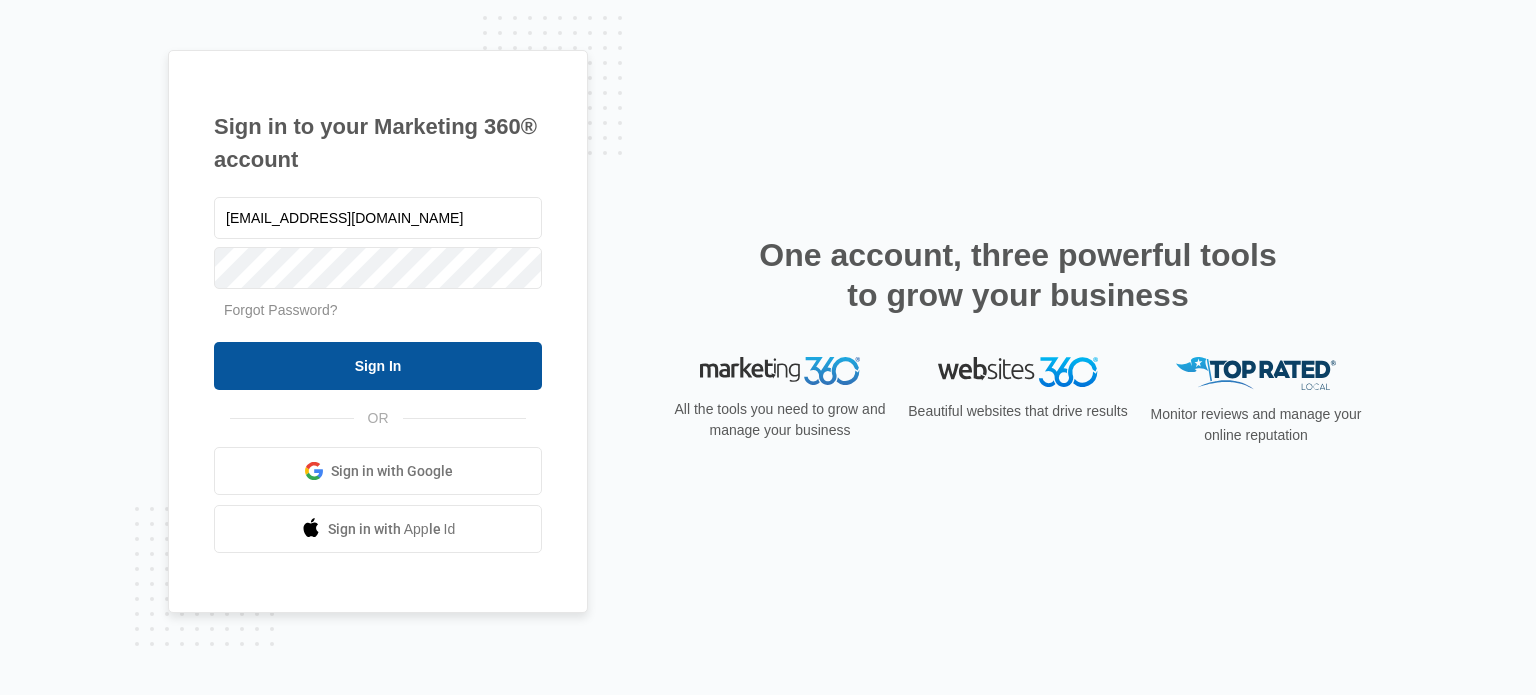 click on "Sign In" at bounding box center (378, 366) 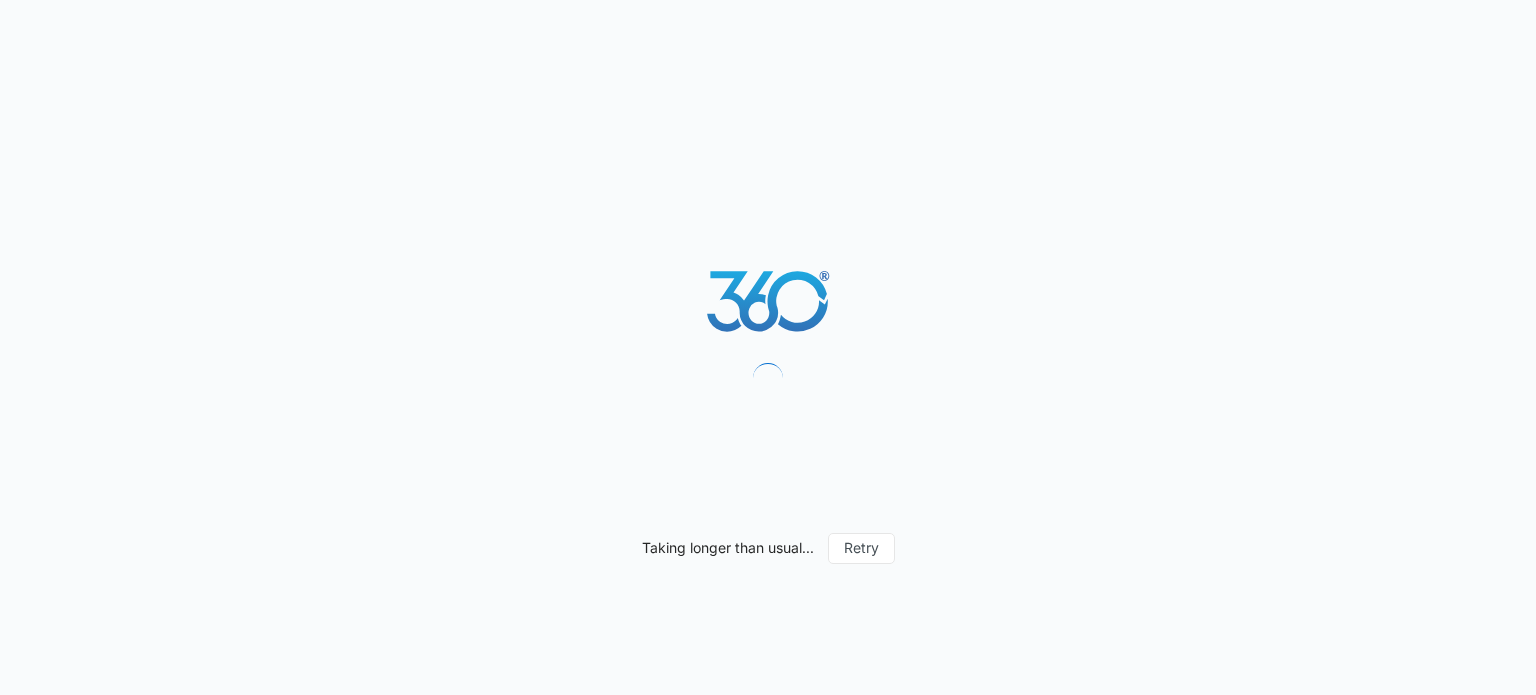 scroll, scrollTop: 0, scrollLeft: 0, axis: both 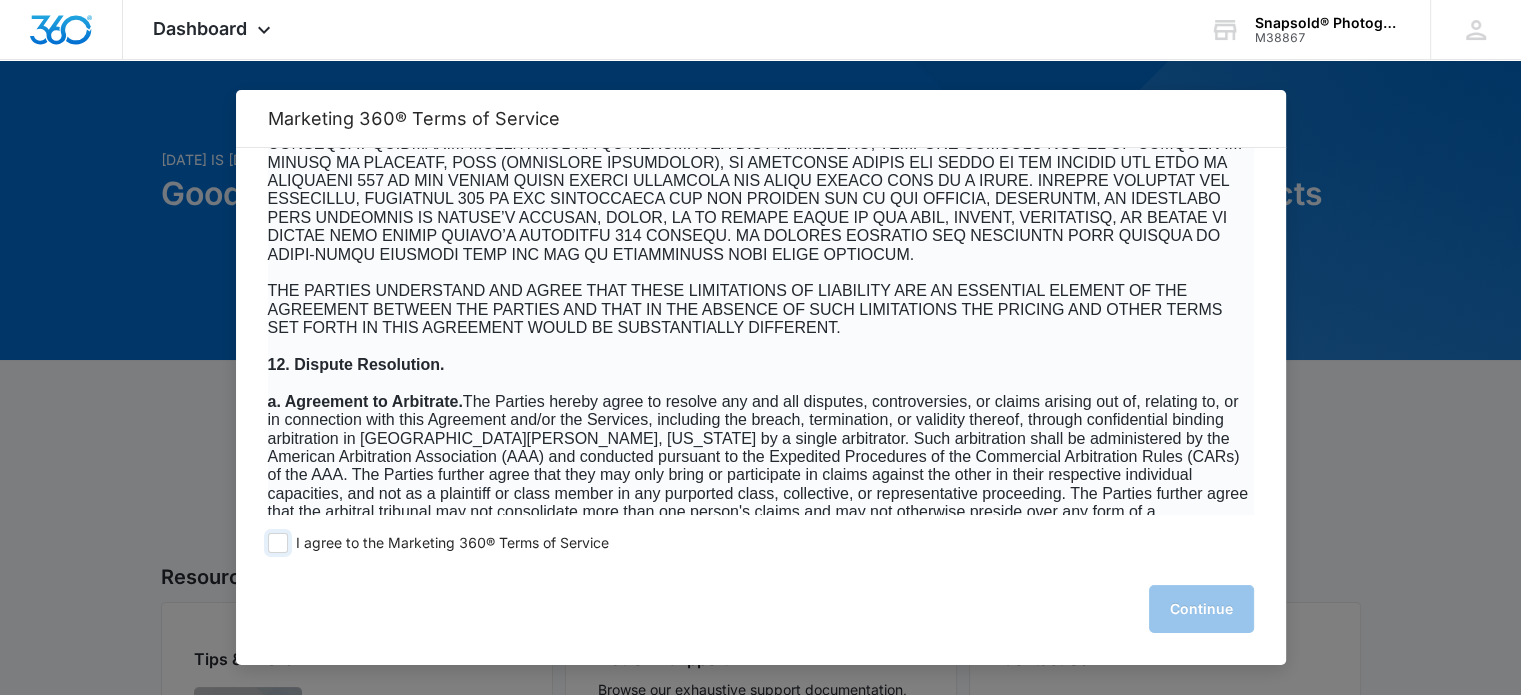 click at bounding box center [278, 543] 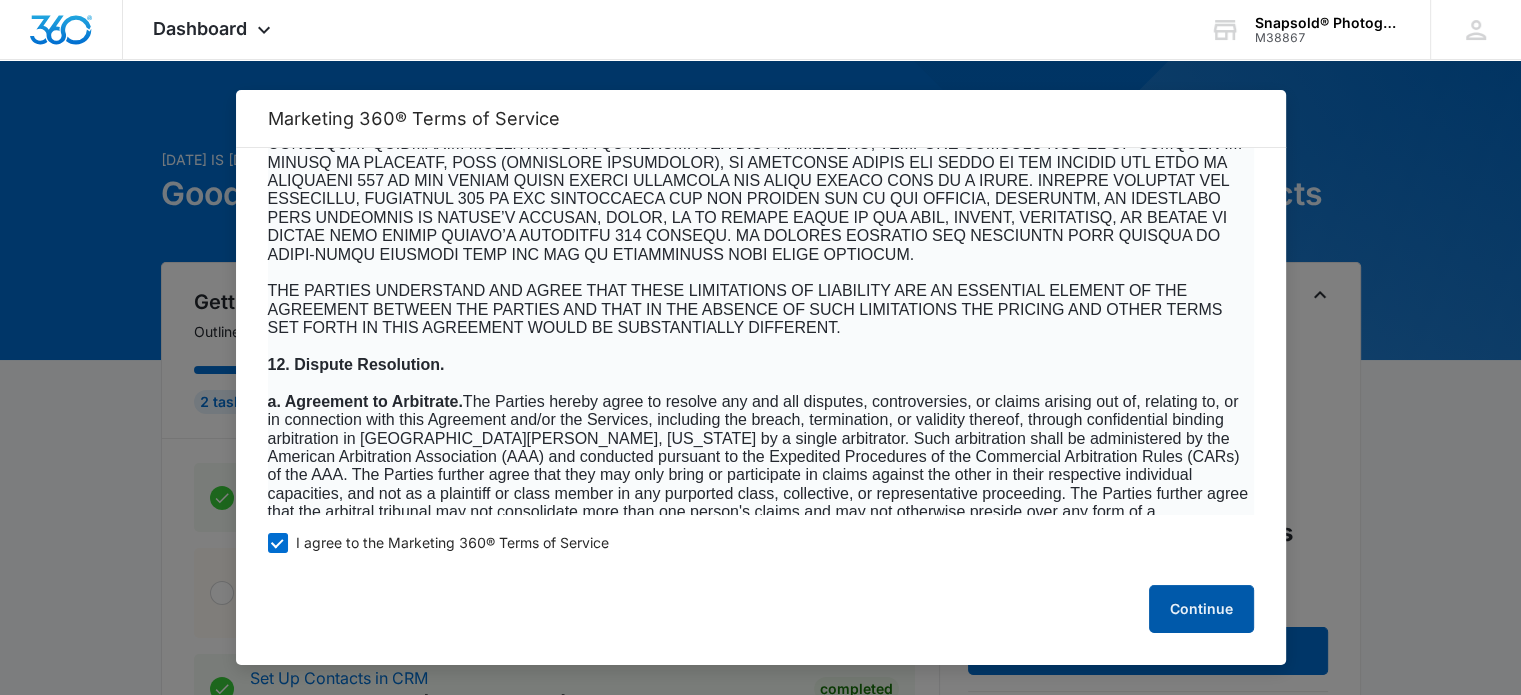 click on "Continue" at bounding box center (1201, 609) 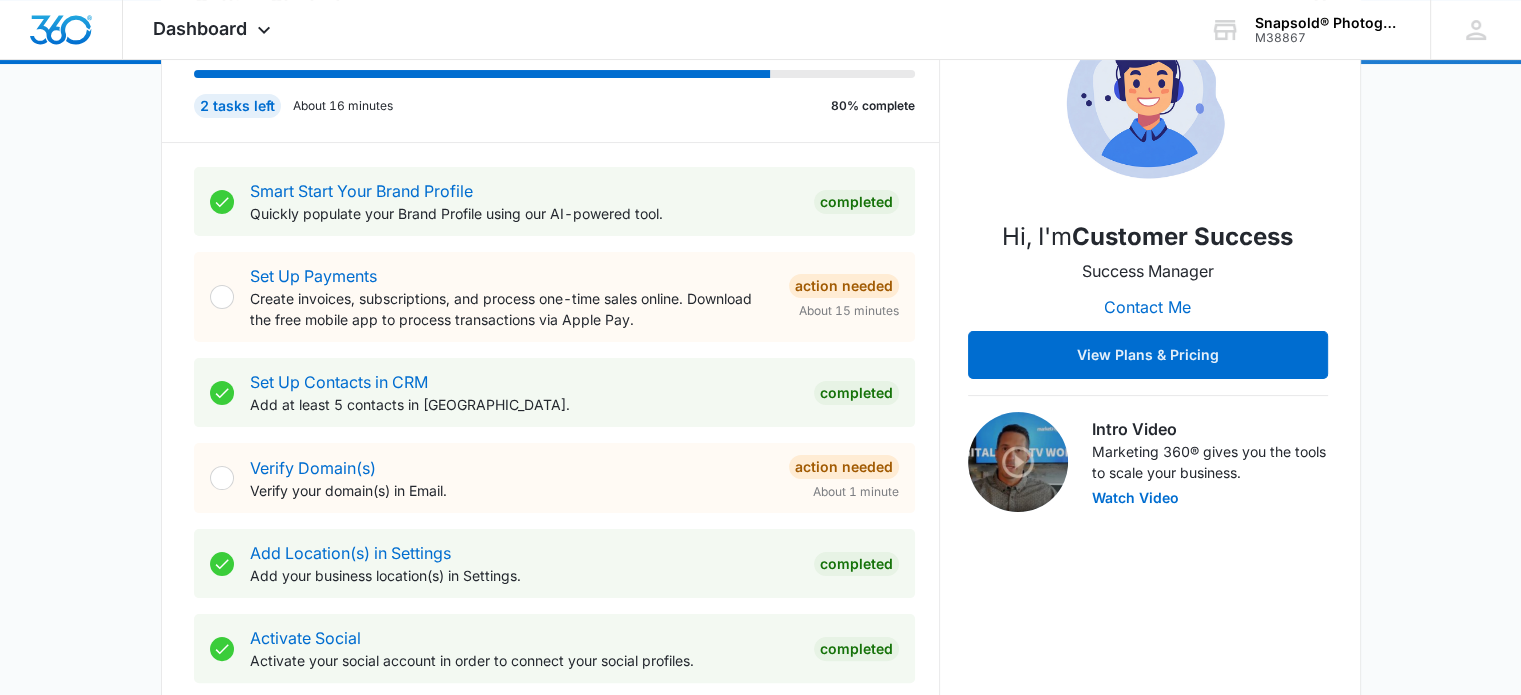 scroll, scrollTop: 0, scrollLeft: 0, axis: both 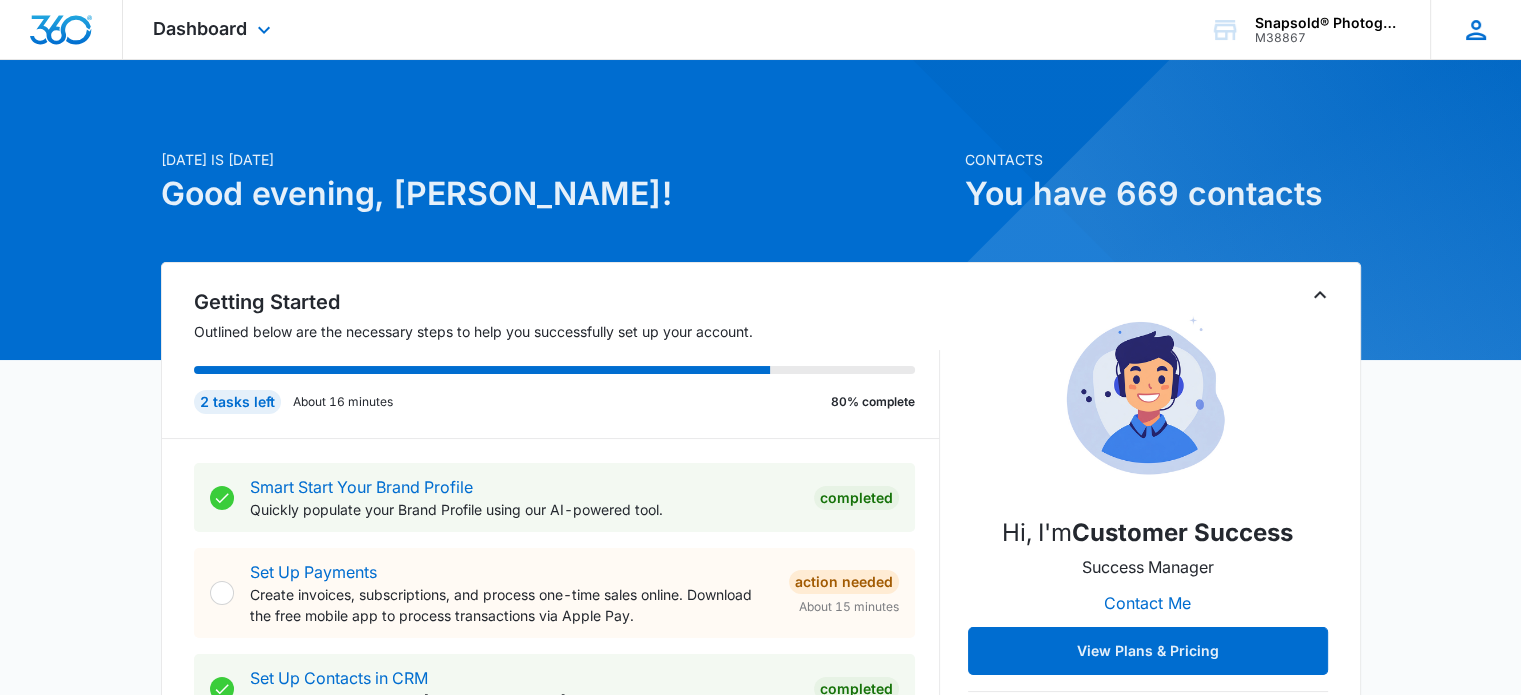 click 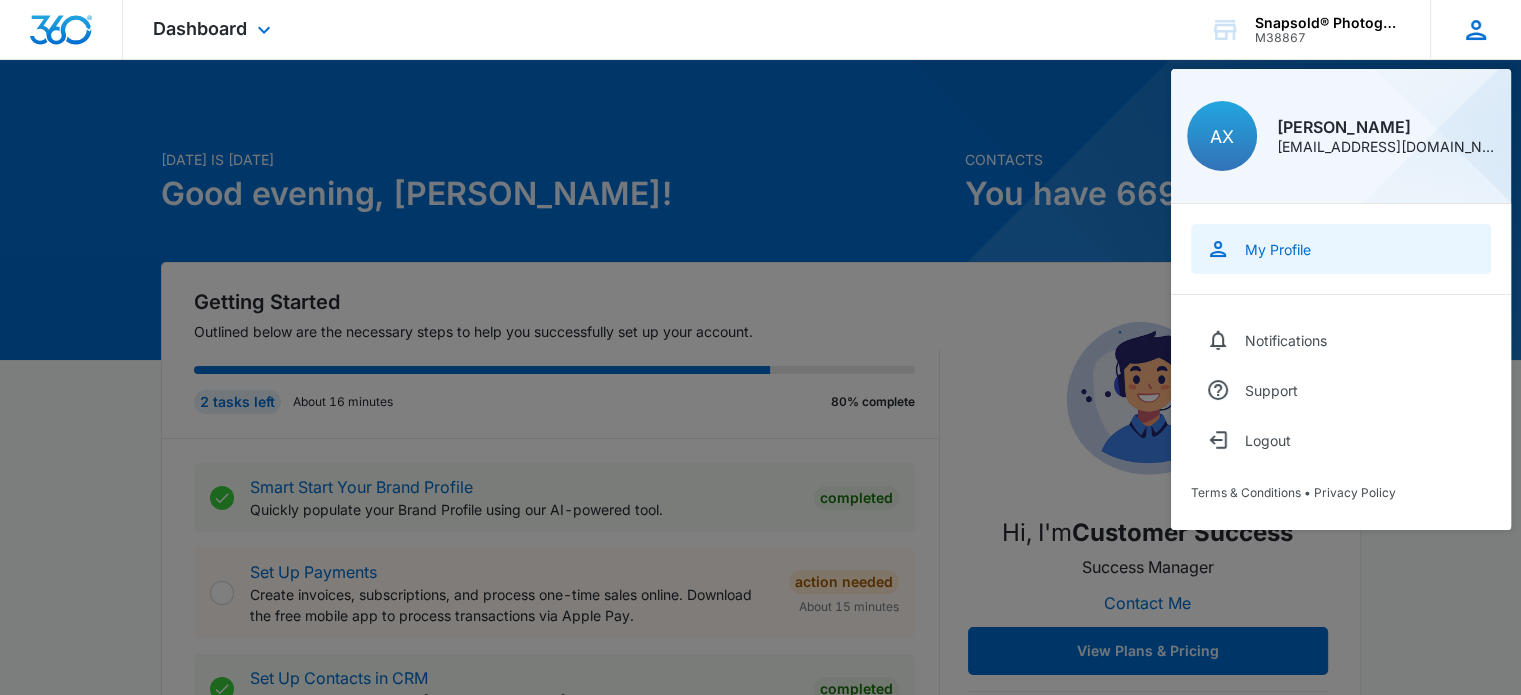 click on "My Profile" at bounding box center [1278, 249] 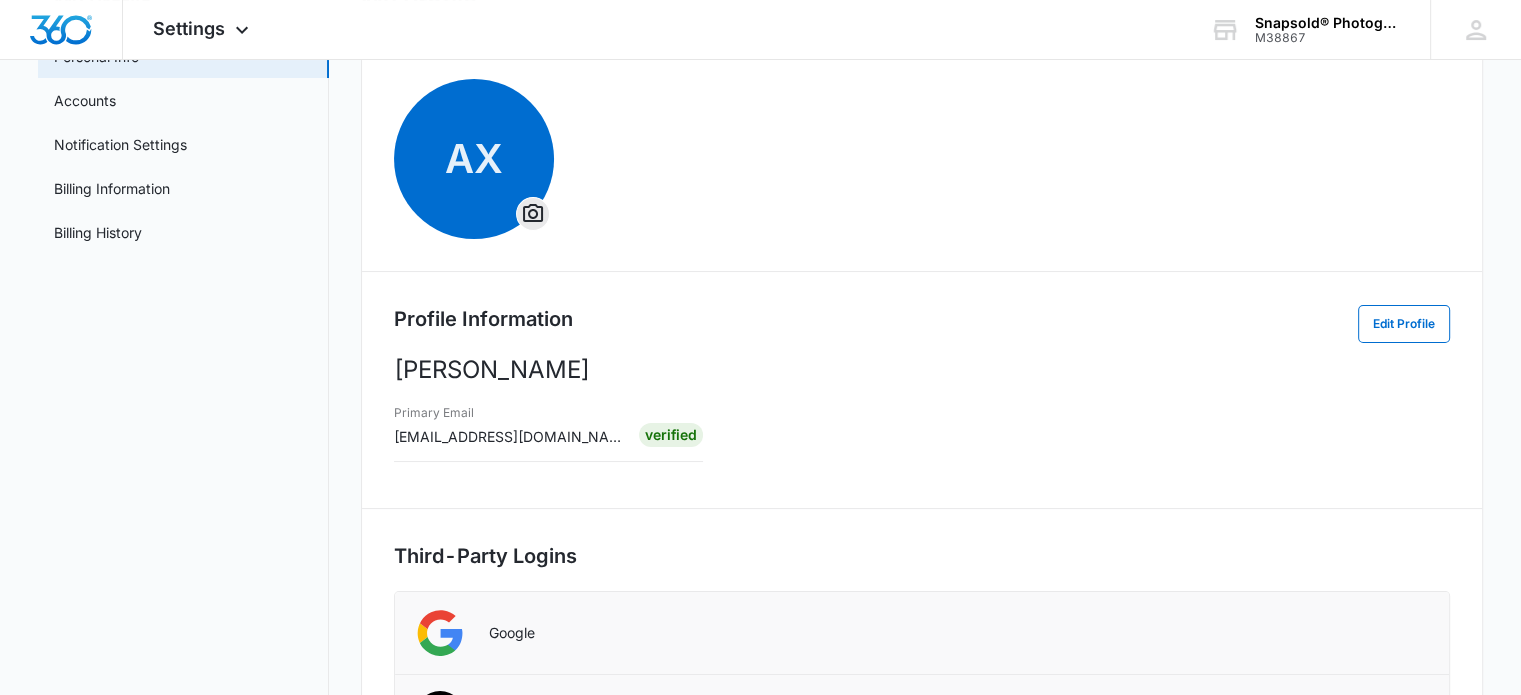 scroll, scrollTop: 148, scrollLeft: 0, axis: vertical 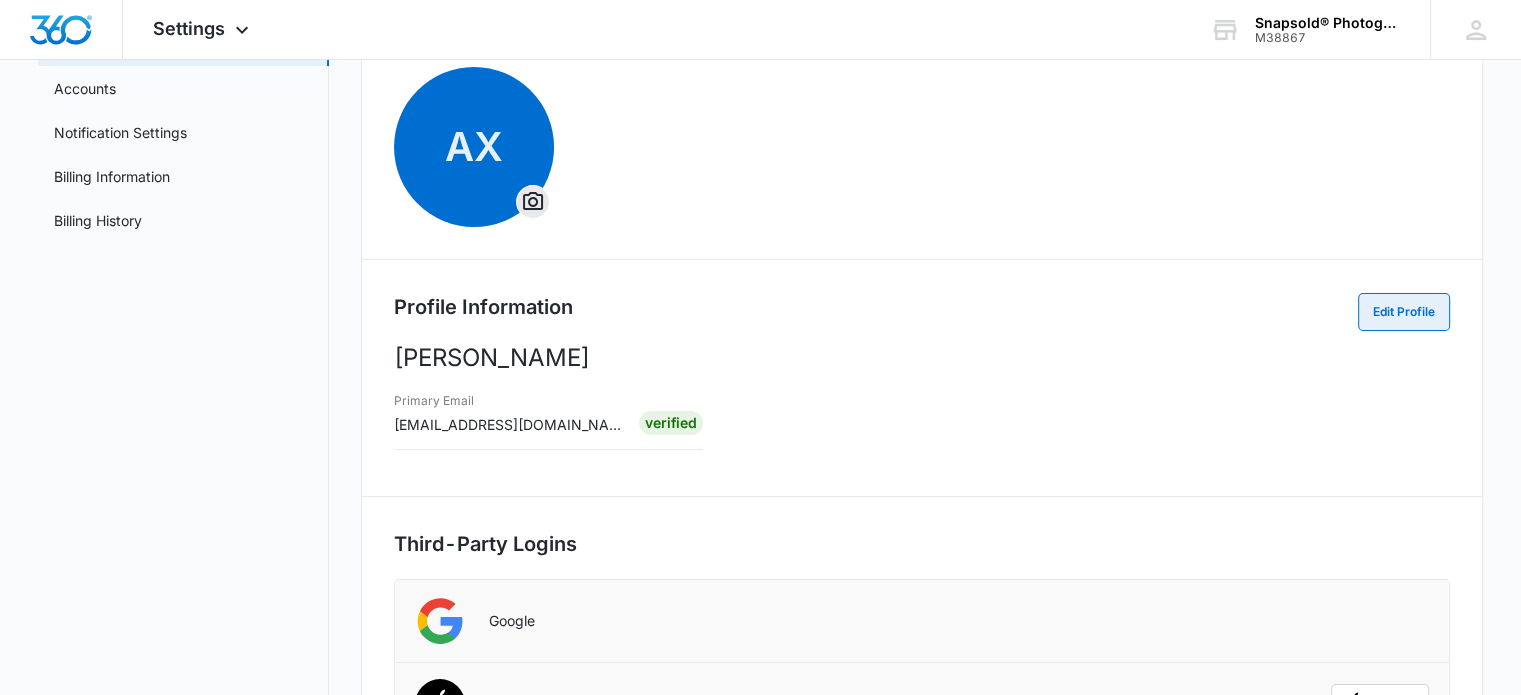 click on "Edit Profile" at bounding box center [1404, 312] 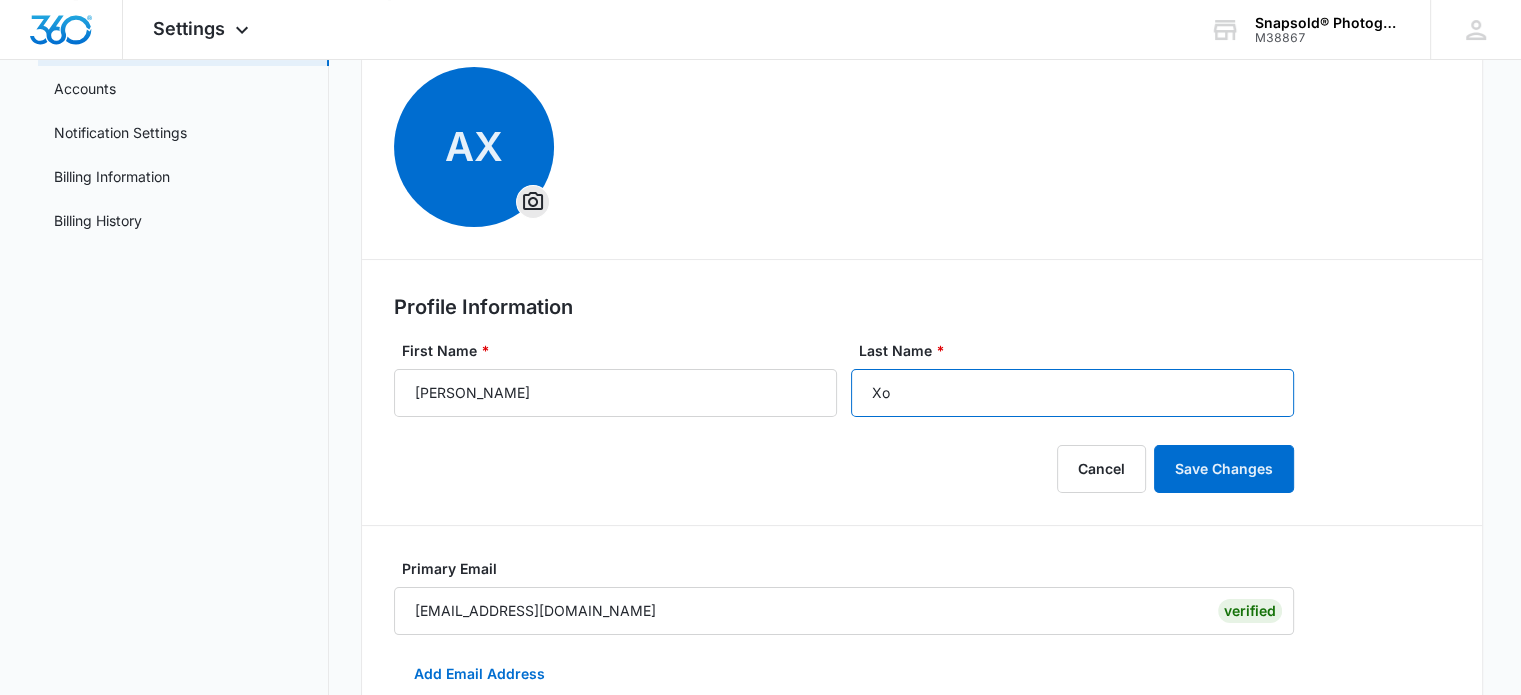 click on "Xo" at bounding box center (1072, 393) 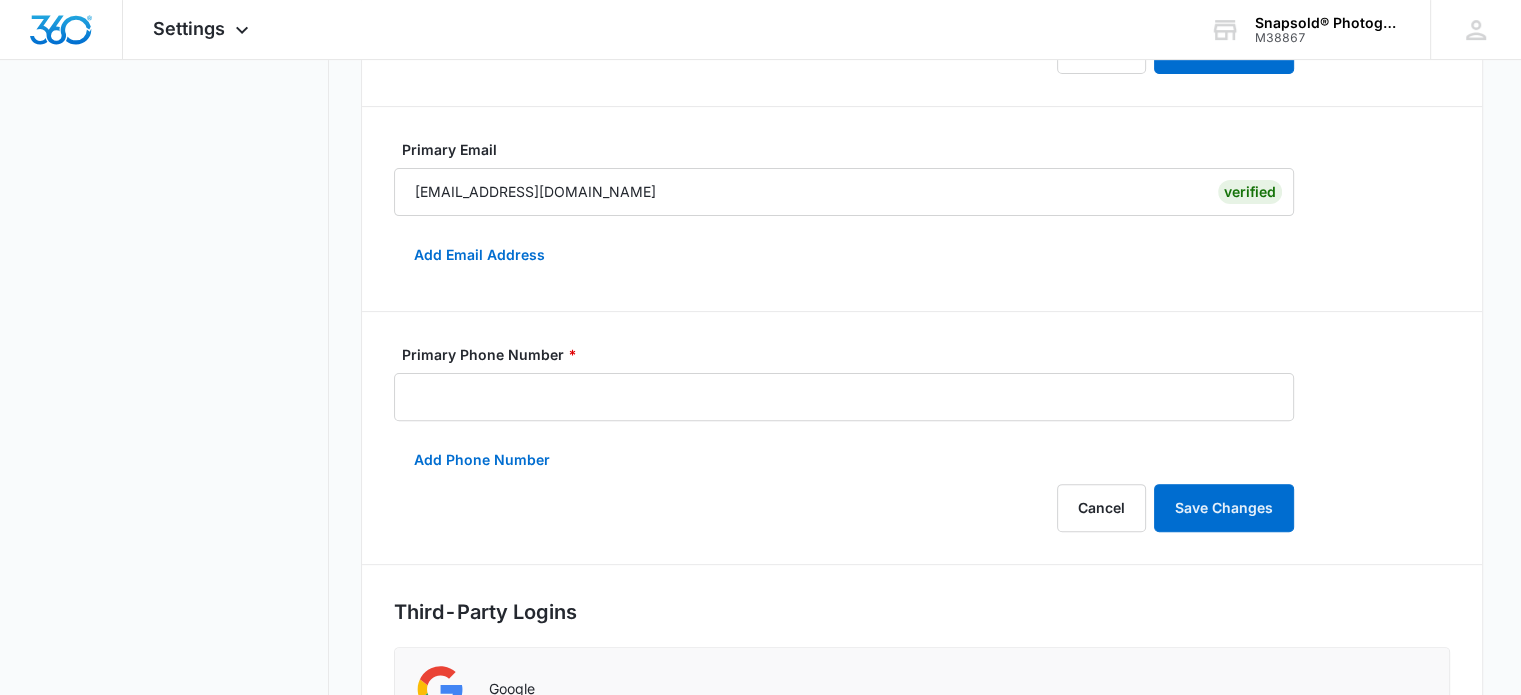 scroll, scrollTop: 524, scrollLeft: 0, axis: vertical 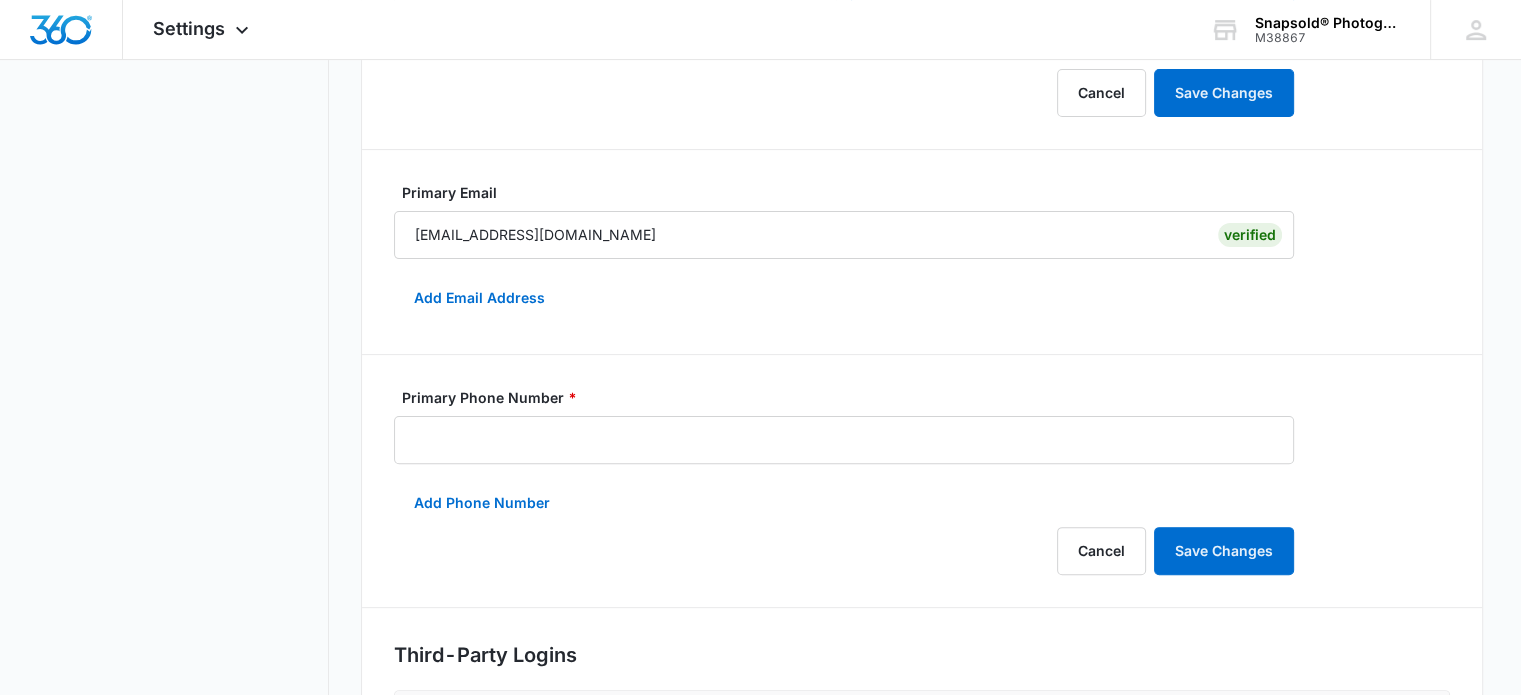 type on "[PERSON_NAME]" 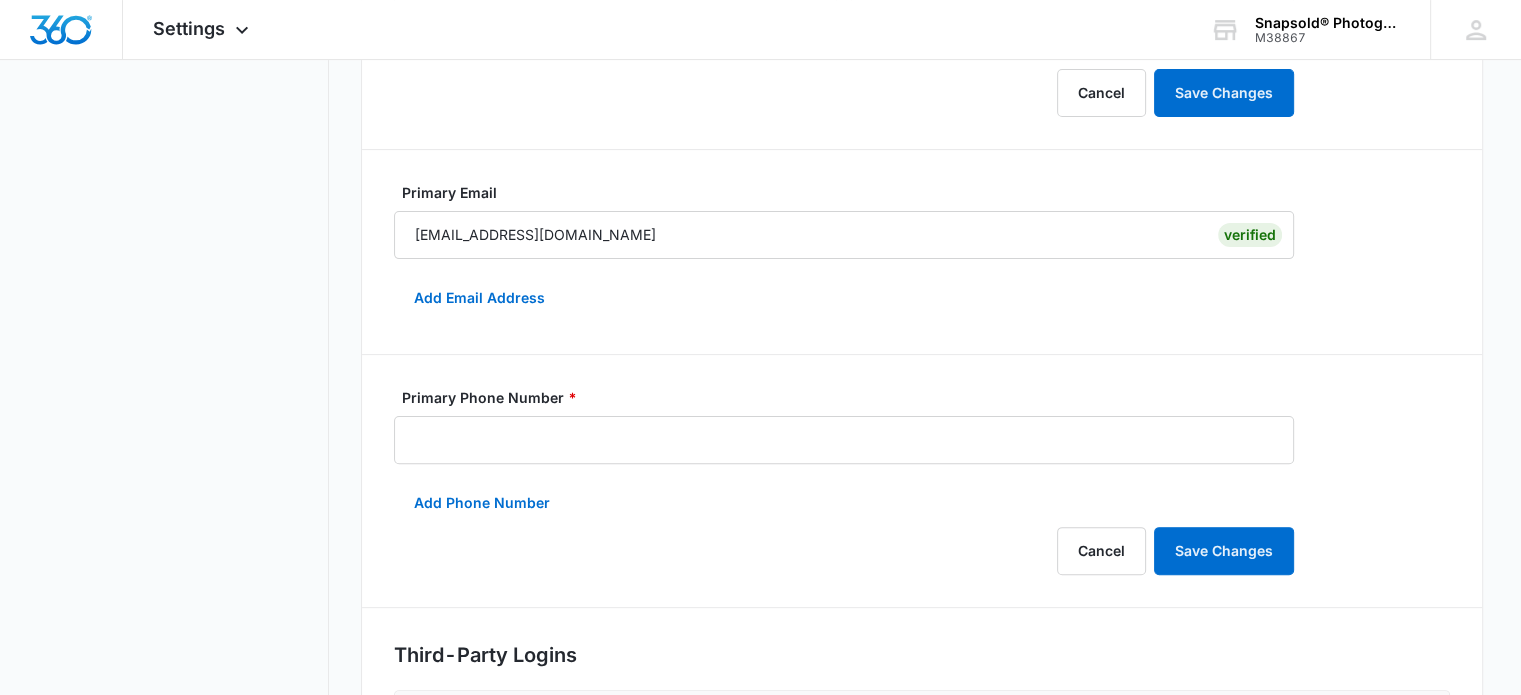click on "Primary Phone Number * Add Phone Number Cancel Save Changes" at bounding box center [864, 481] 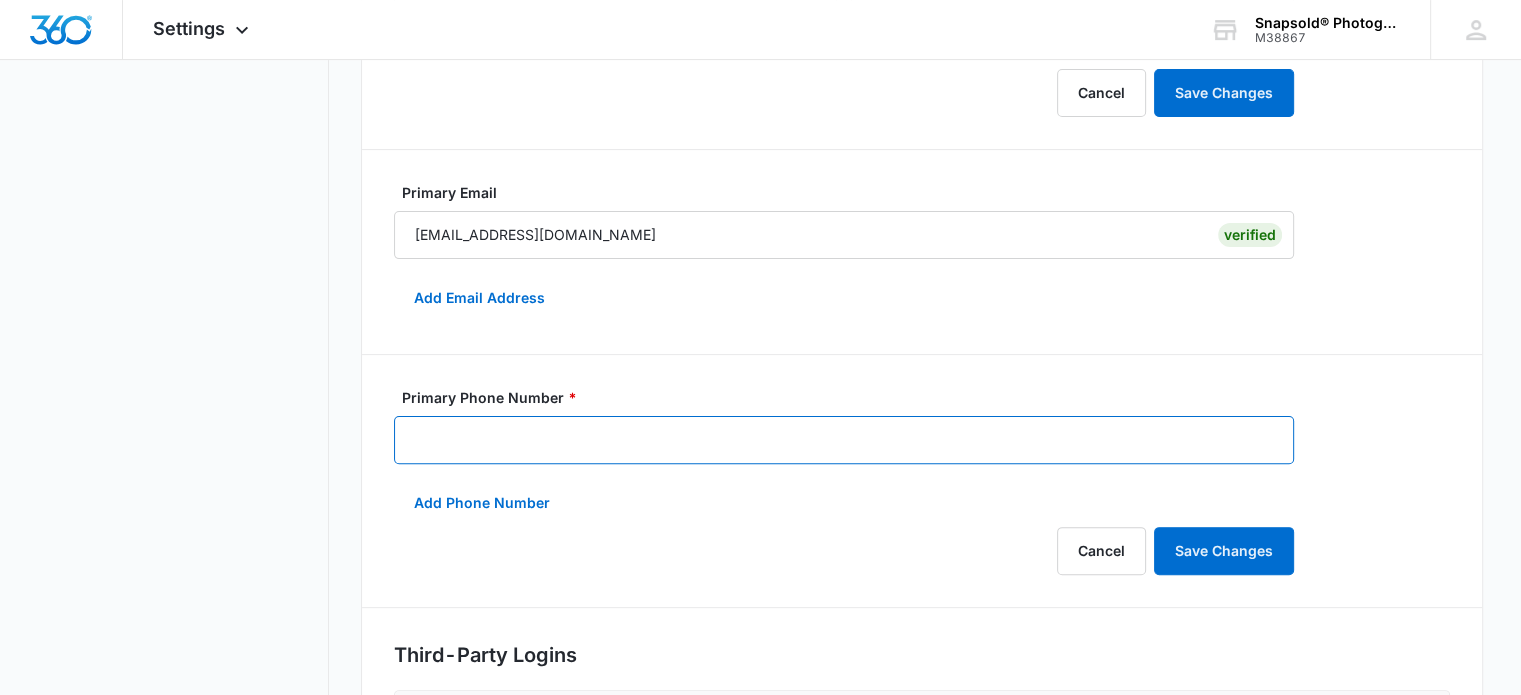 click on "Primary Phone Number *" at bounding box center [844, 440] 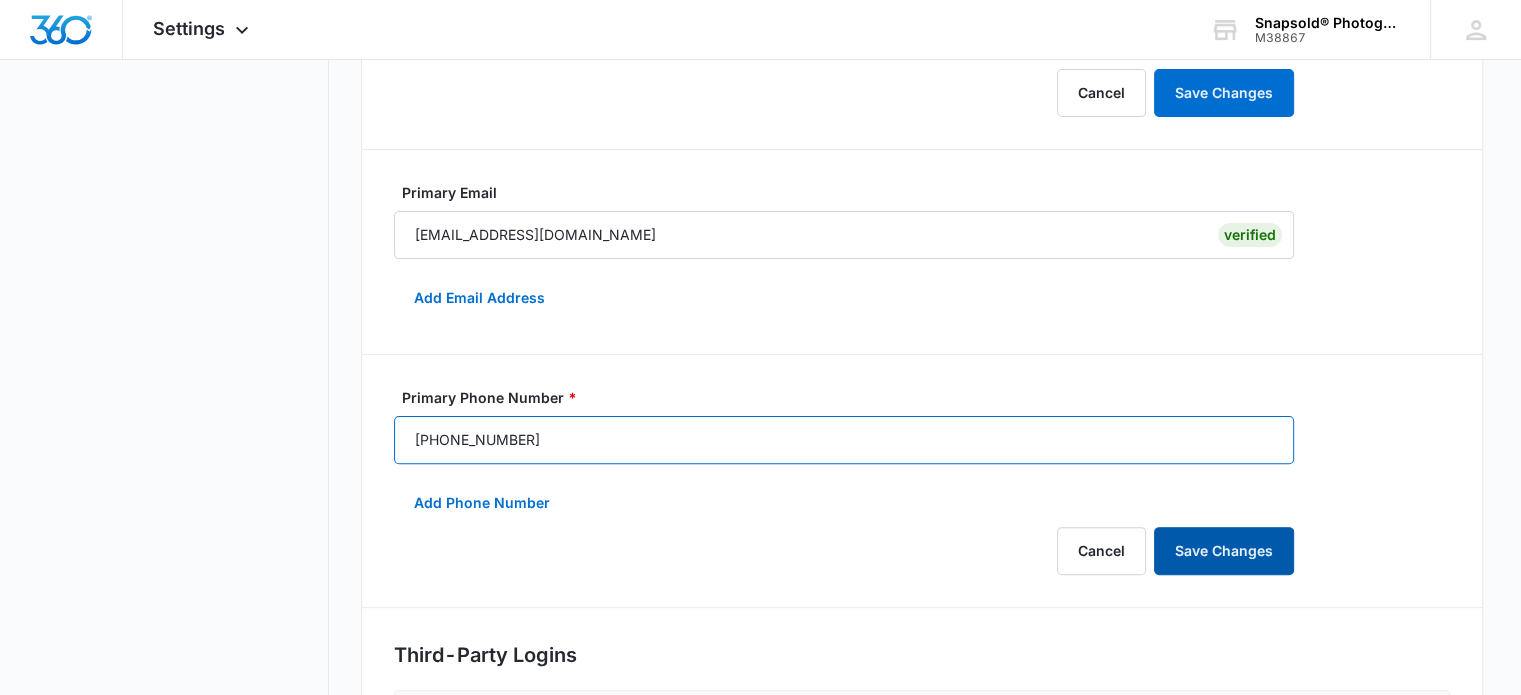 type on "[PHONE_NUMBER]" 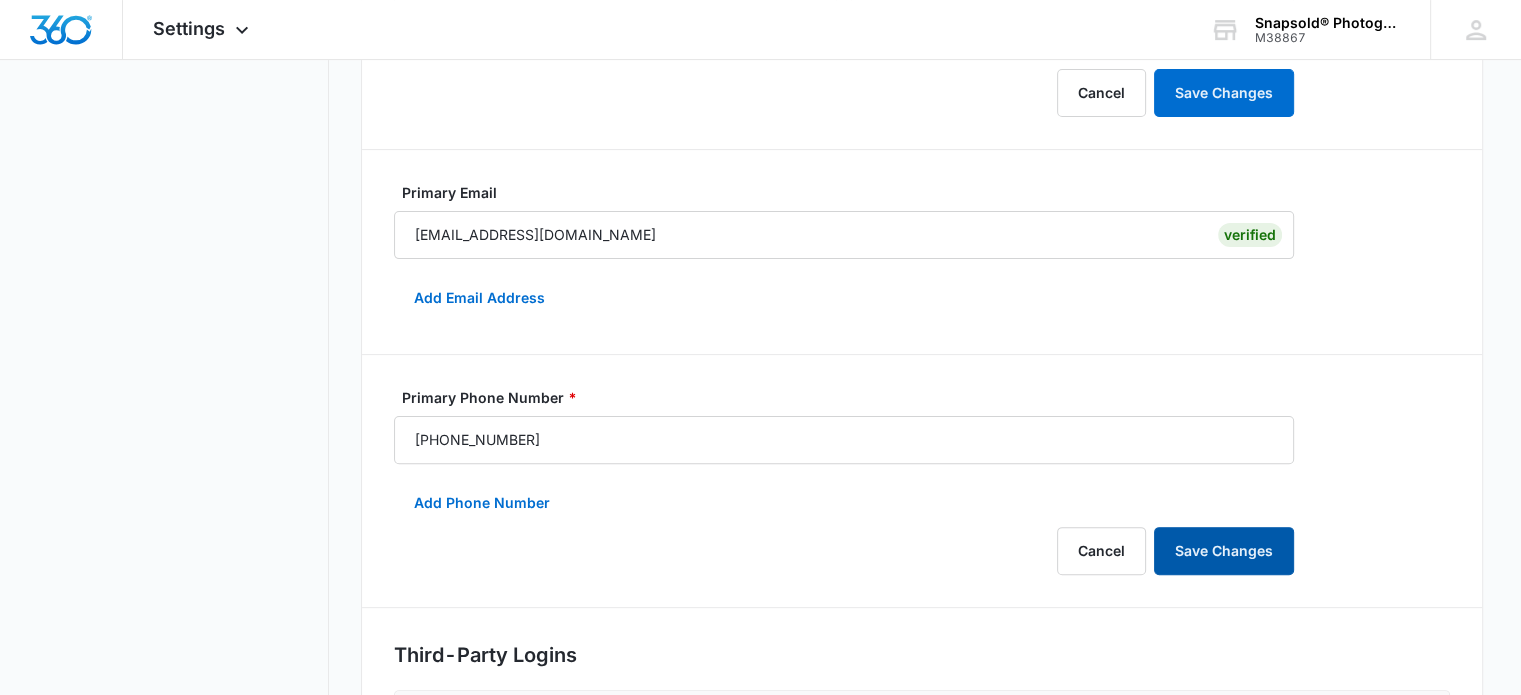 click on "Save Changes" at bounding box center [1224, 551] 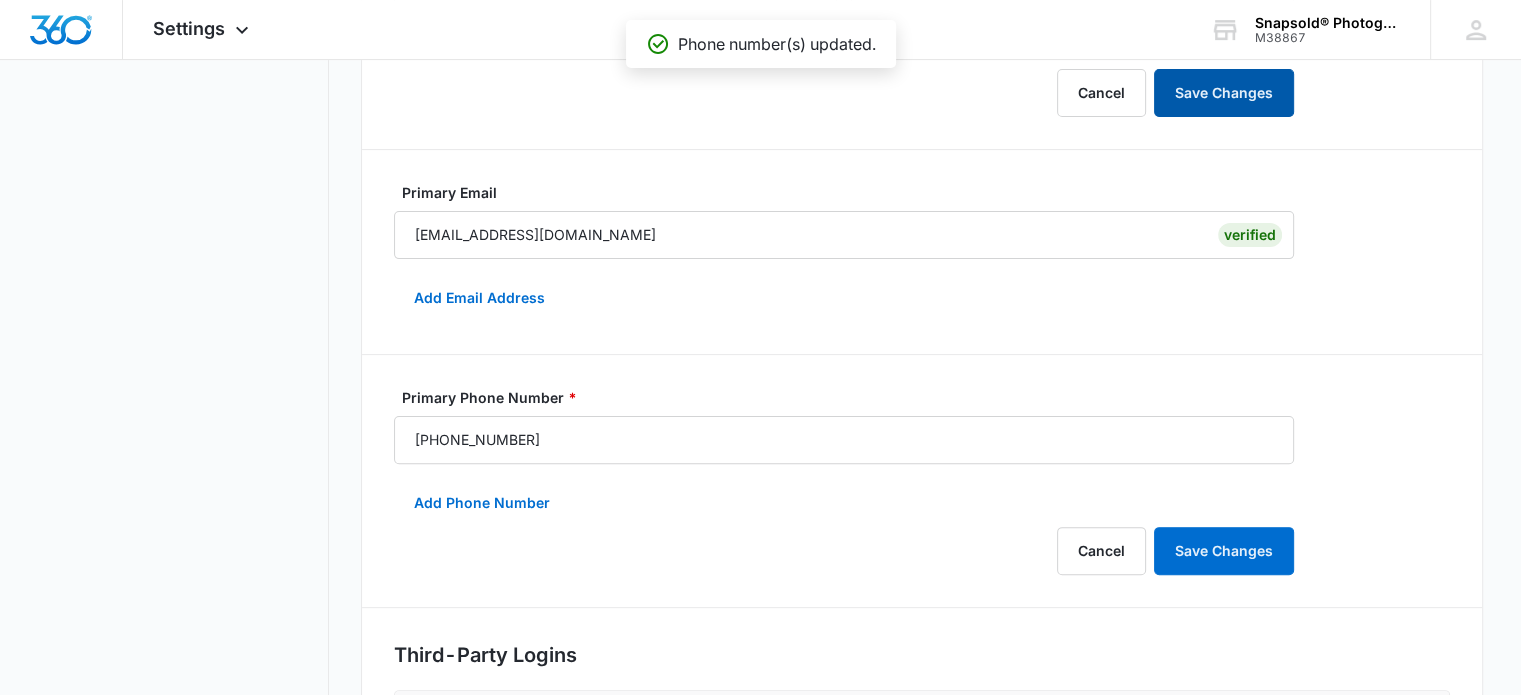 click on "Save Changes" at bounding box center [1224, 93] 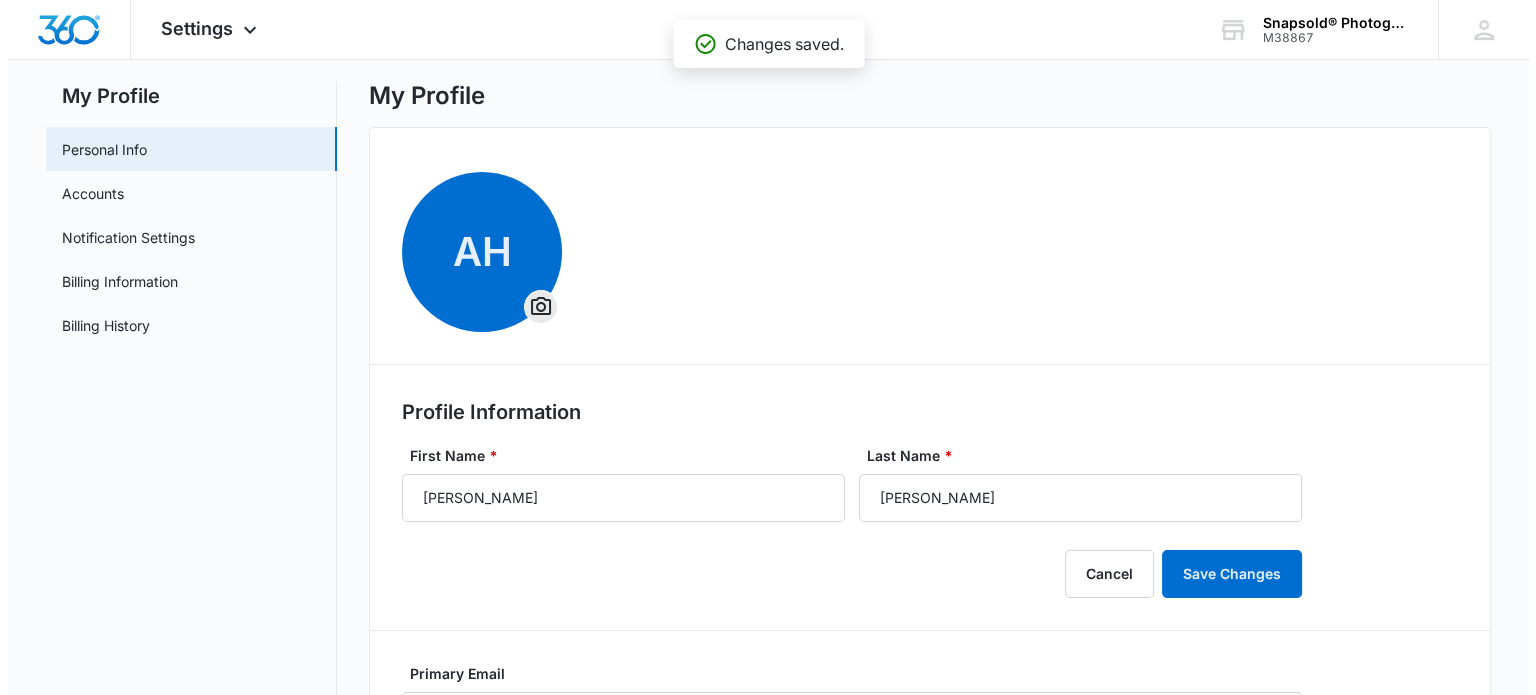 scroll, scrollTop: 0, scrollLeft: 0, axis: both 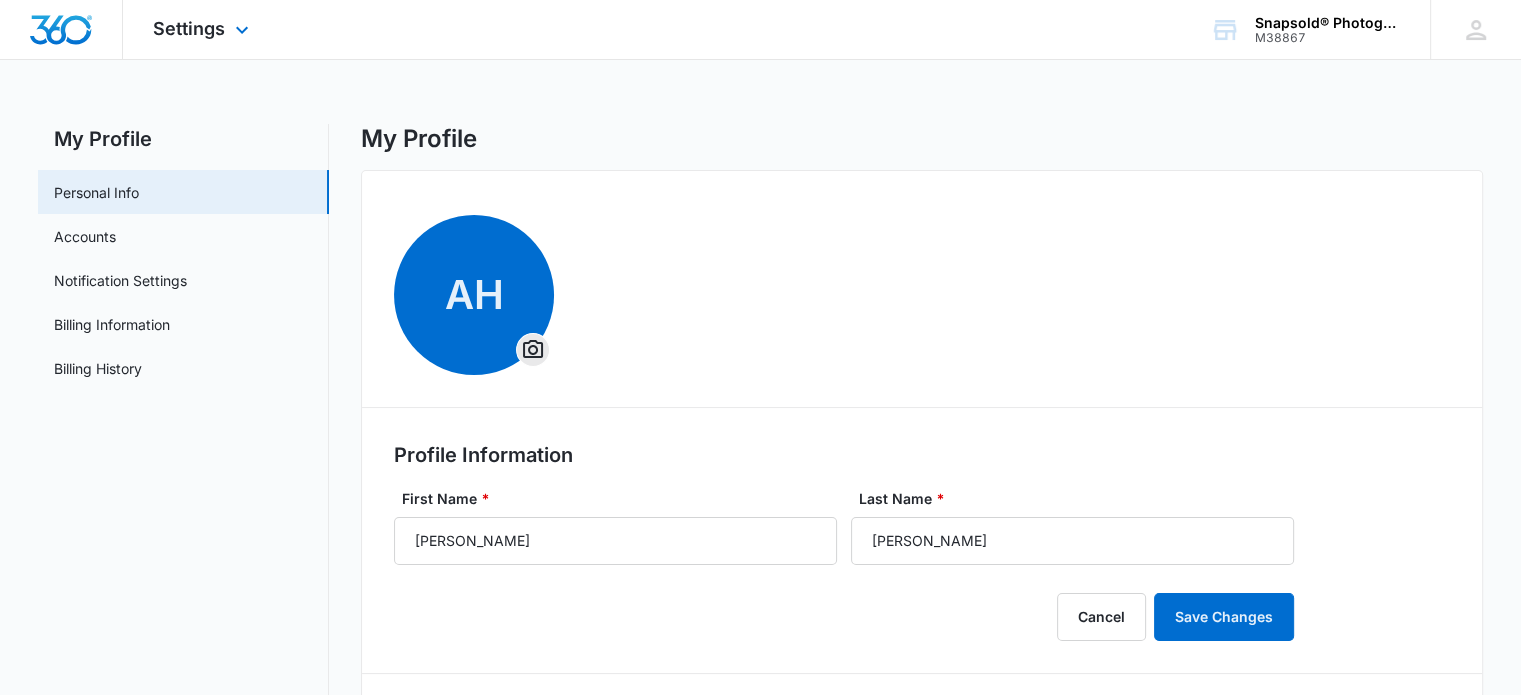 click on "Settings Apps CRM Email Social Payments POS Content Brand" at bounding box center (203, 29) 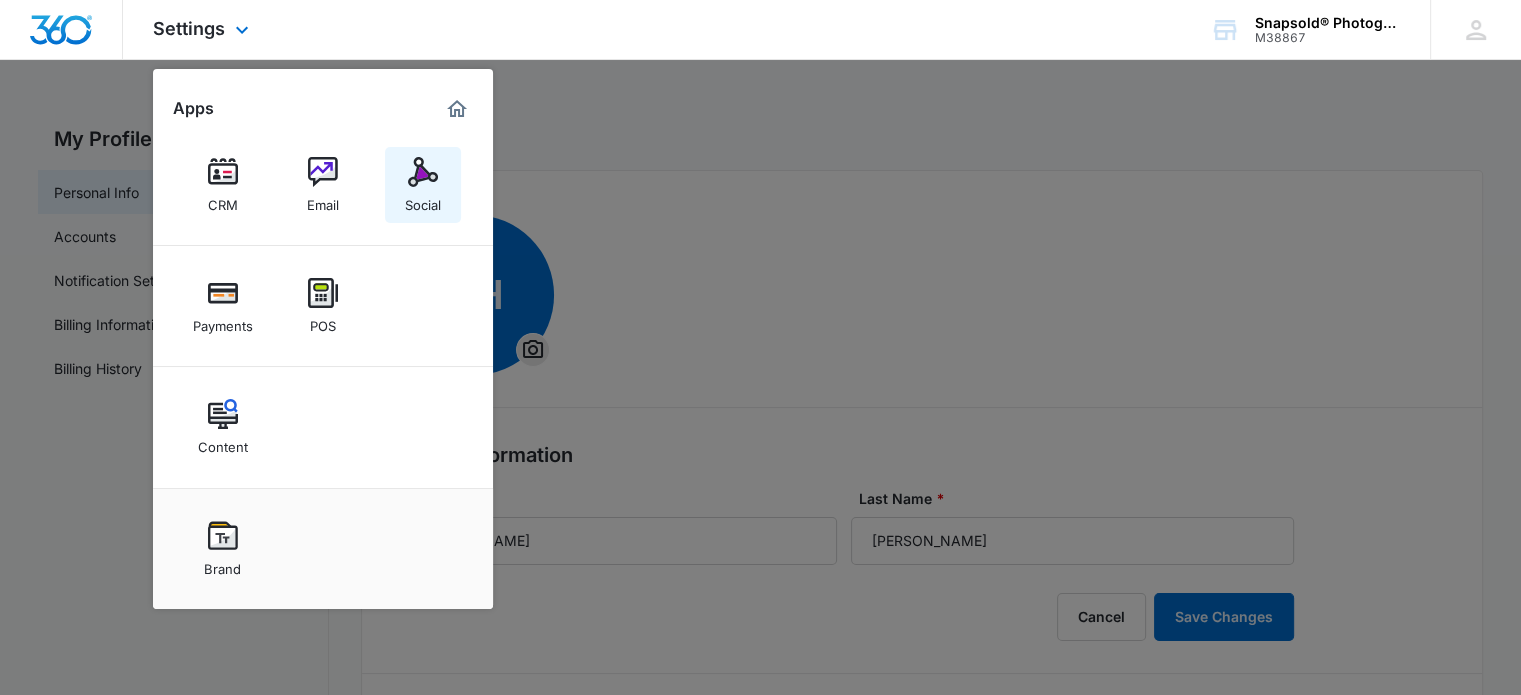 click at bounding box center (423, 172) 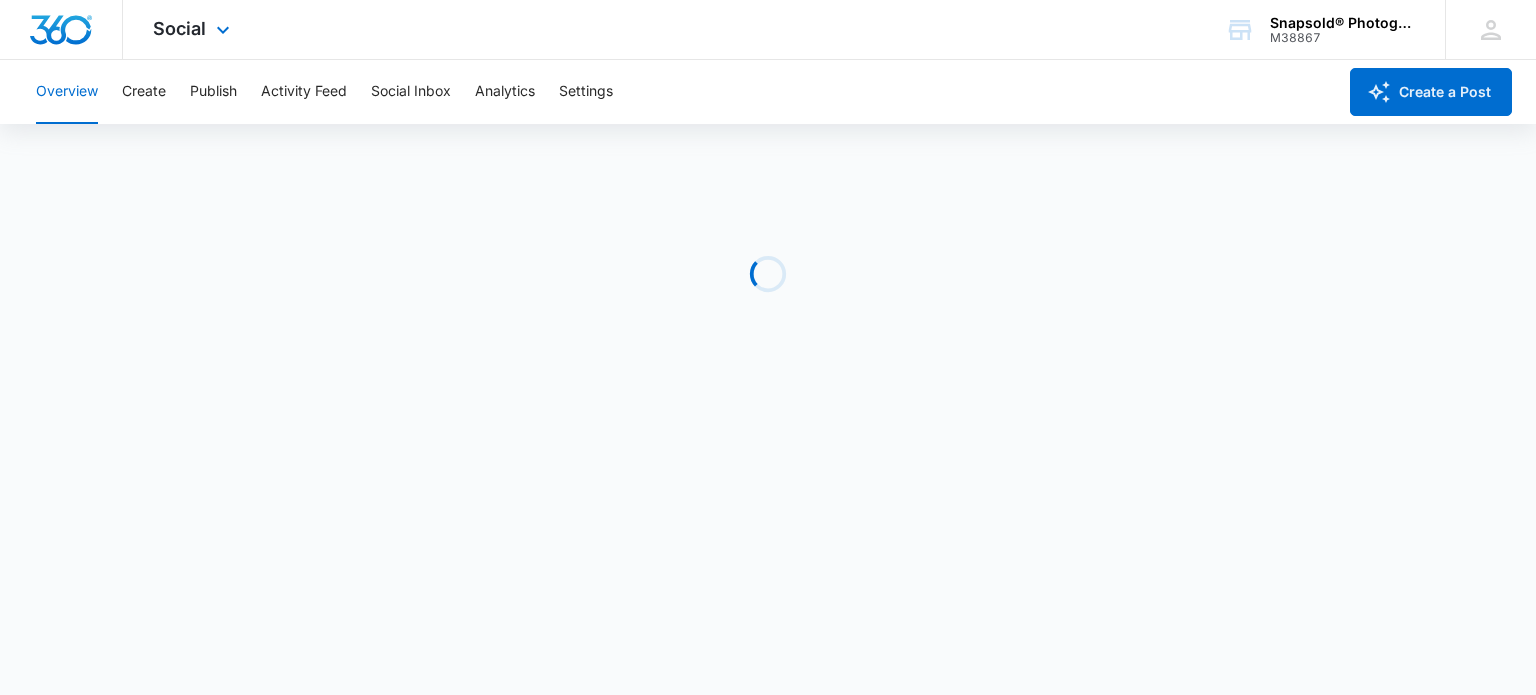 scroll, scrollTop: 0, scrollLeft: 0, axis: both 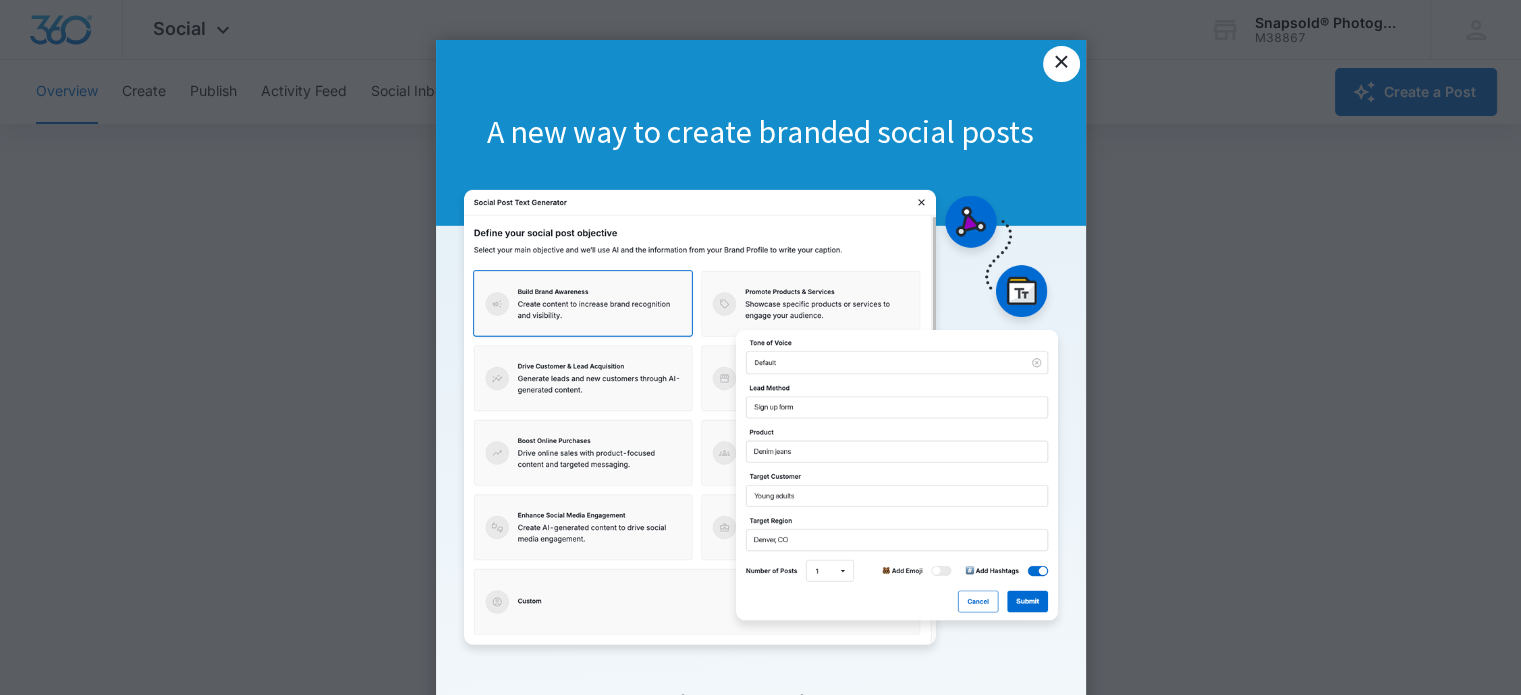 click on "×" at bounding box center (1061, 64) 